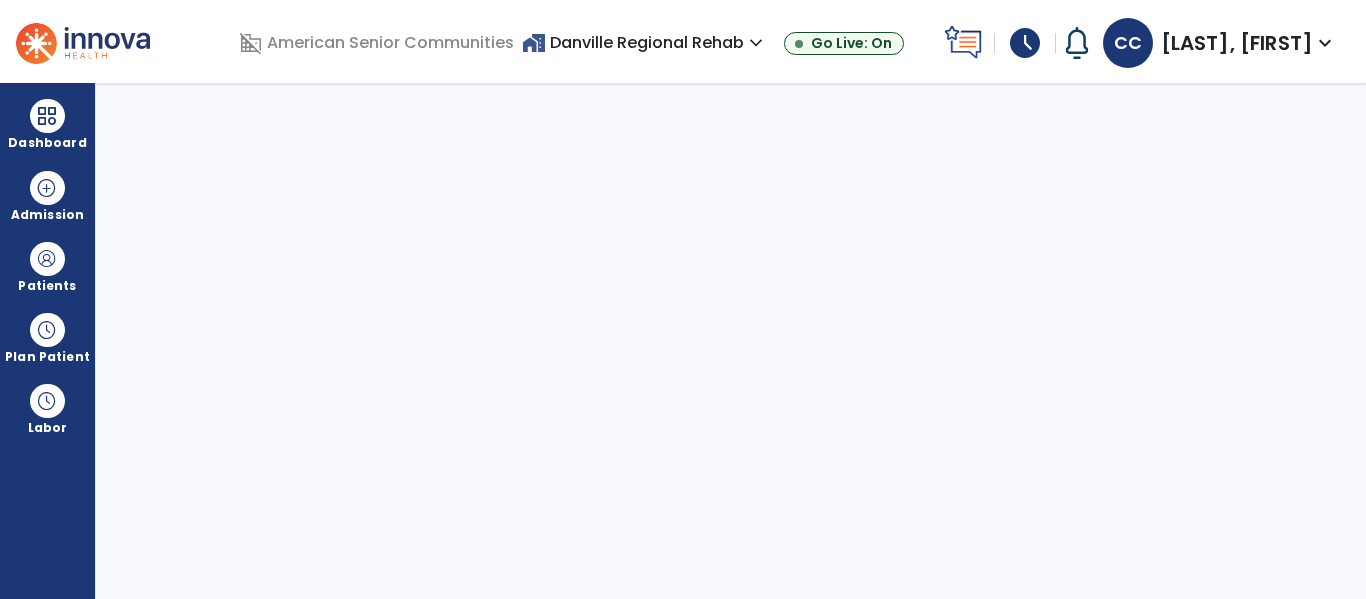 scroll, scrollTop: 0, scrollLeft: 0, axis: both 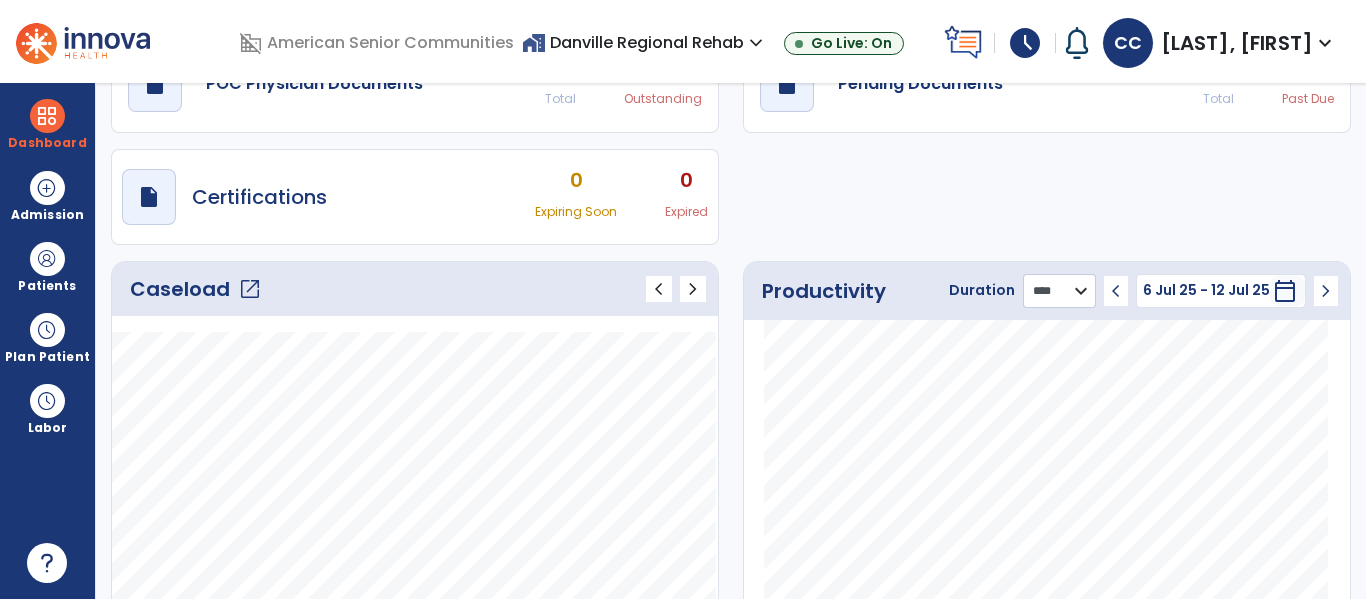 click on "******** **** ***" 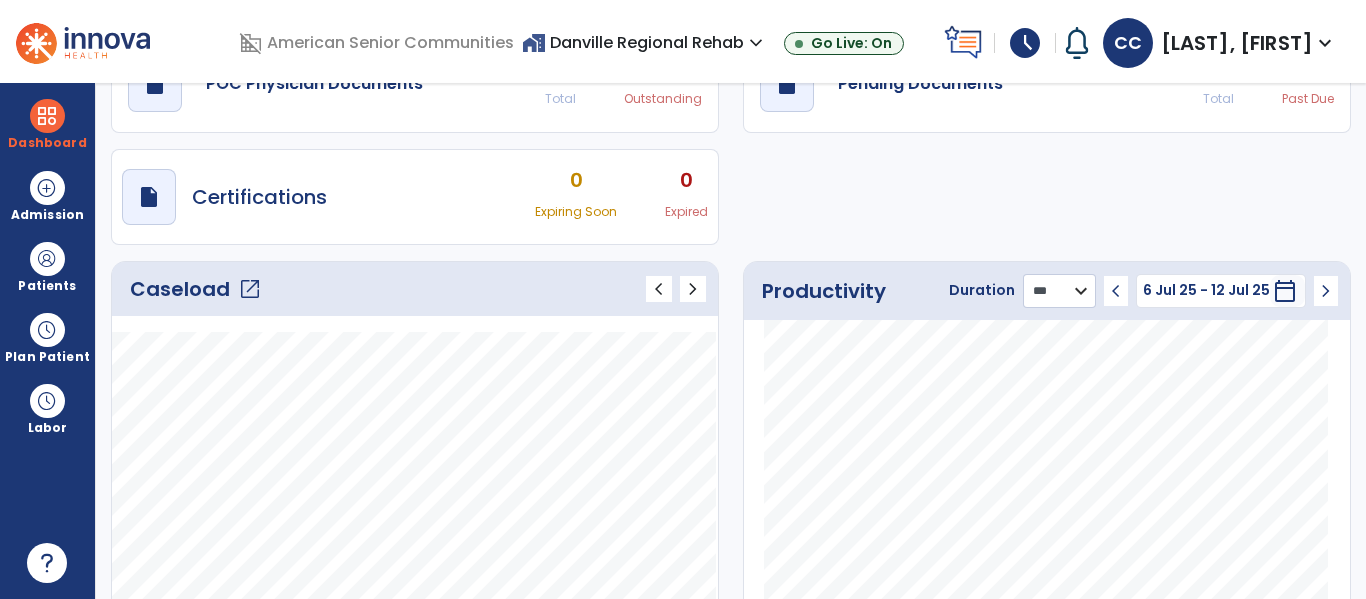 click on "******** **** ***" 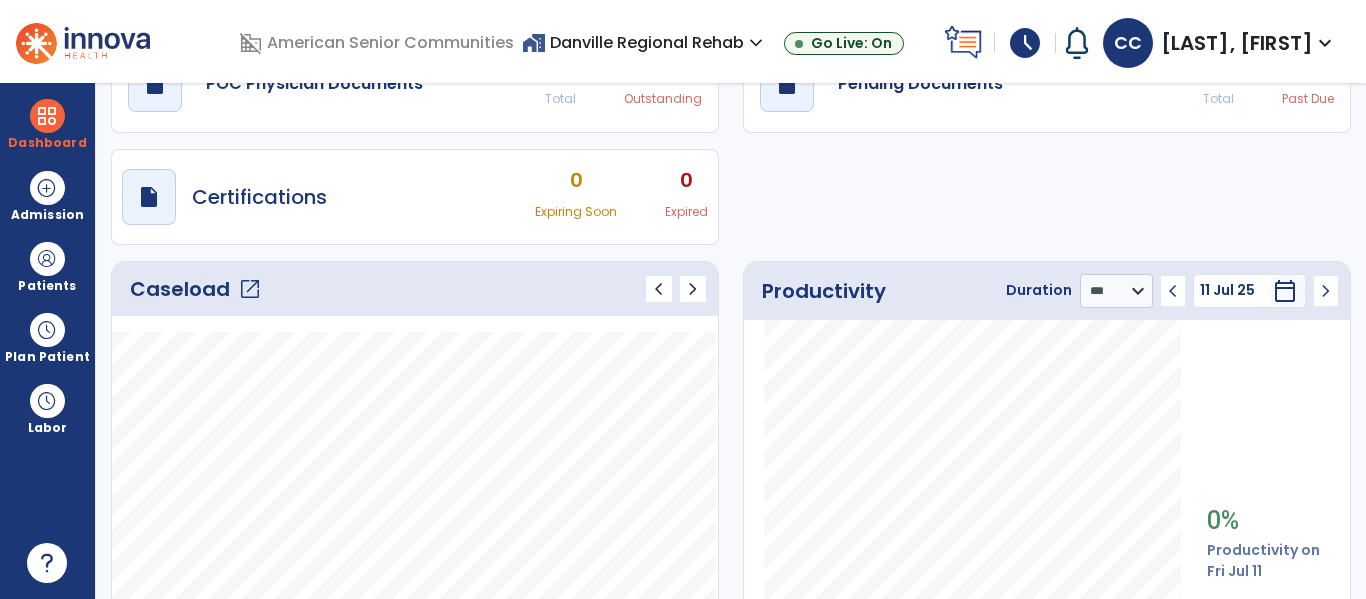 click on "chevron_left" 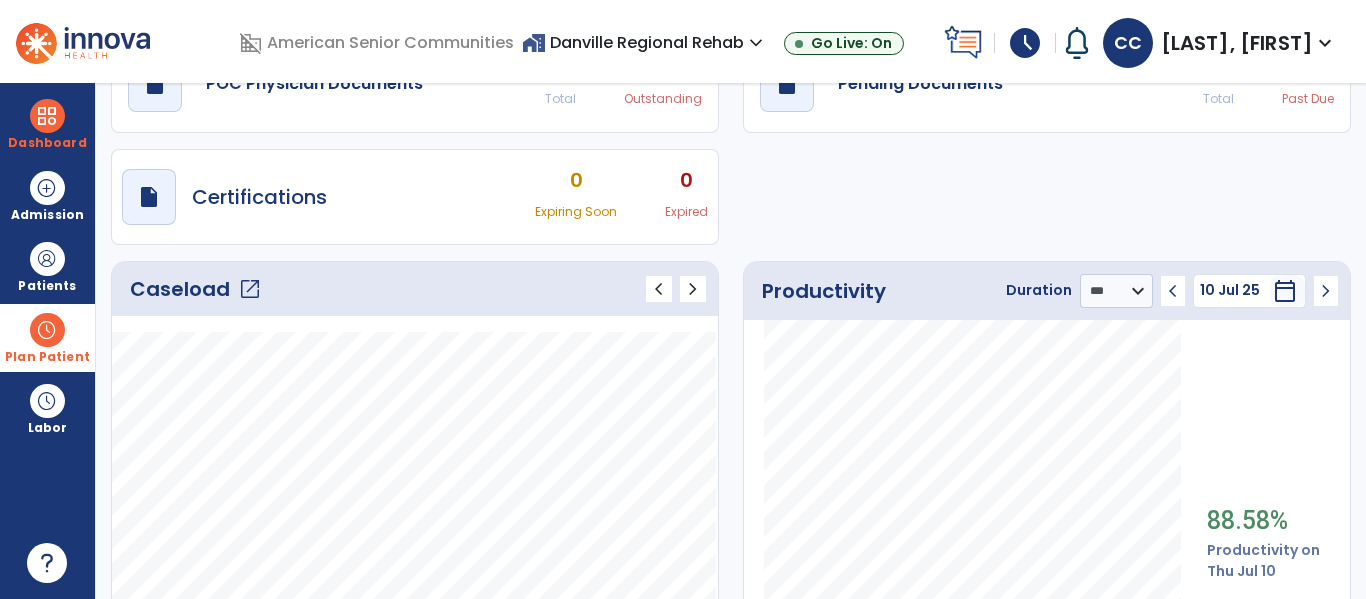 click at bounding box center [47, 330] 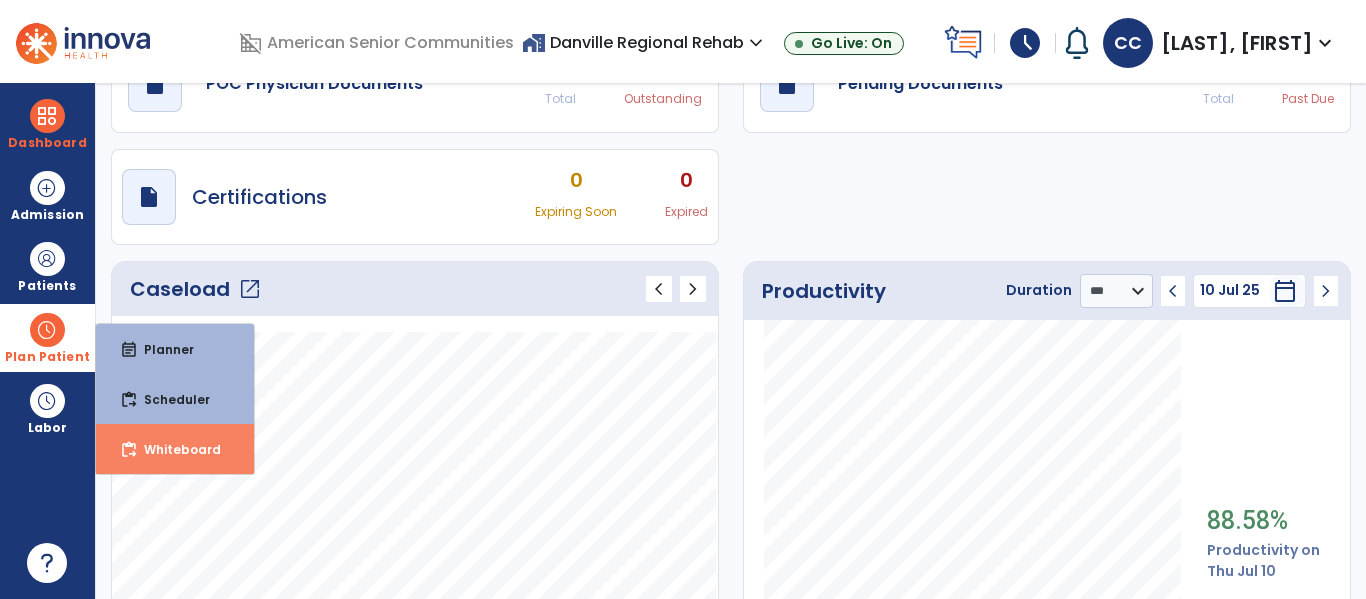 click on "content_paste_go  Whiteboard" at bounding box center (175, 449) 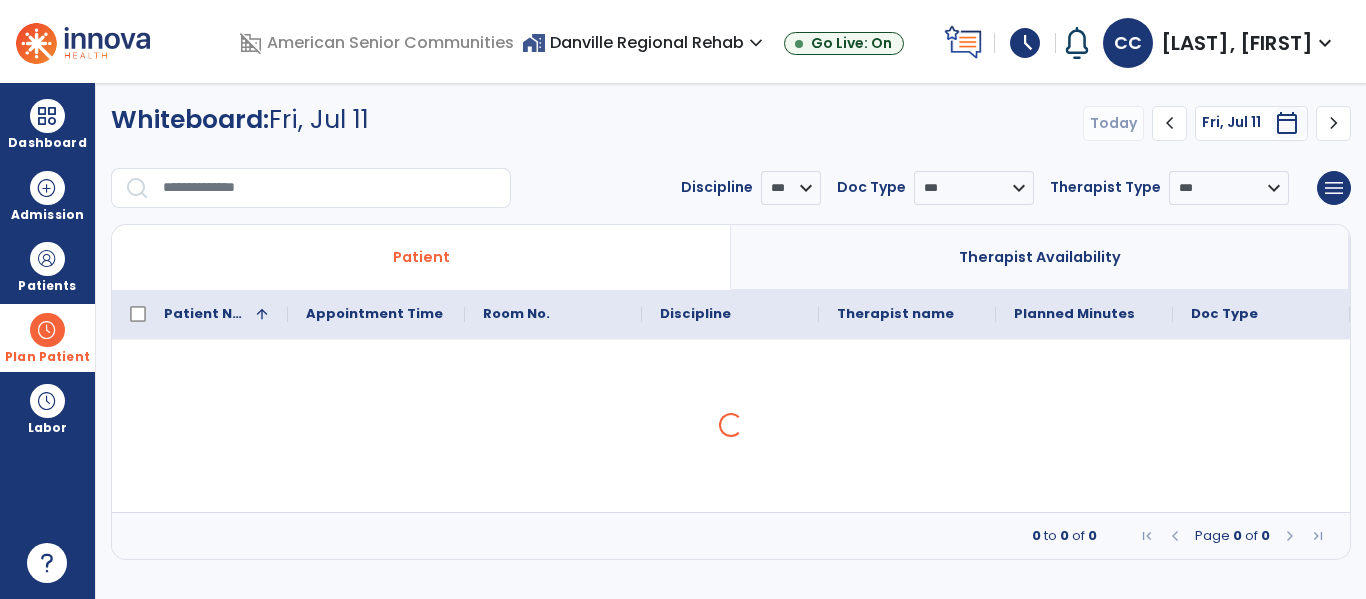scroll, scrollTop: 0, scrollLeft: 0, axis: both 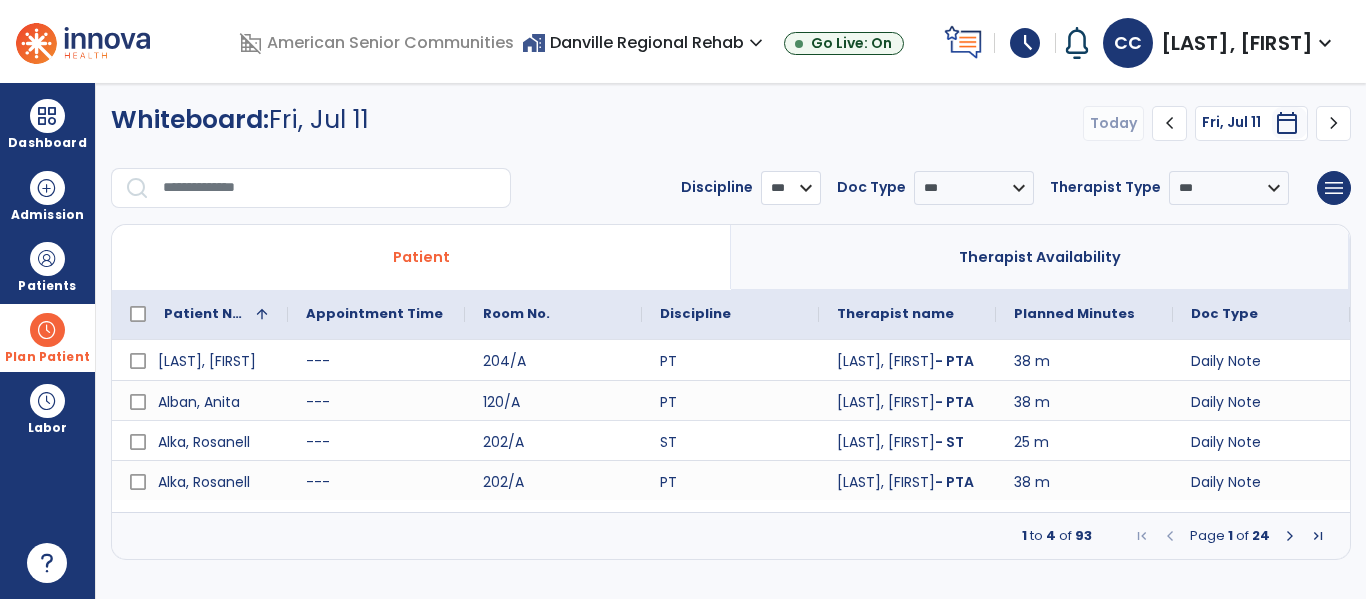 click on "*** ** ** **" at bounding box center (791, 188) 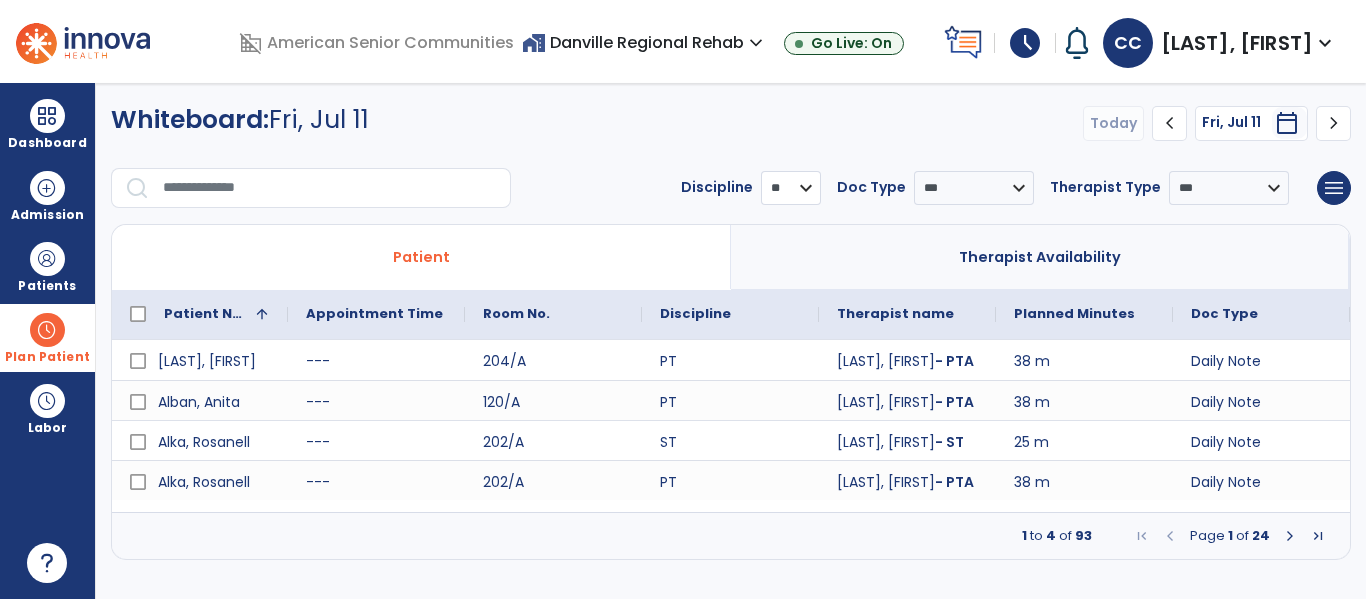 click on "*** ** ** **" at bounding box center [791, 188] 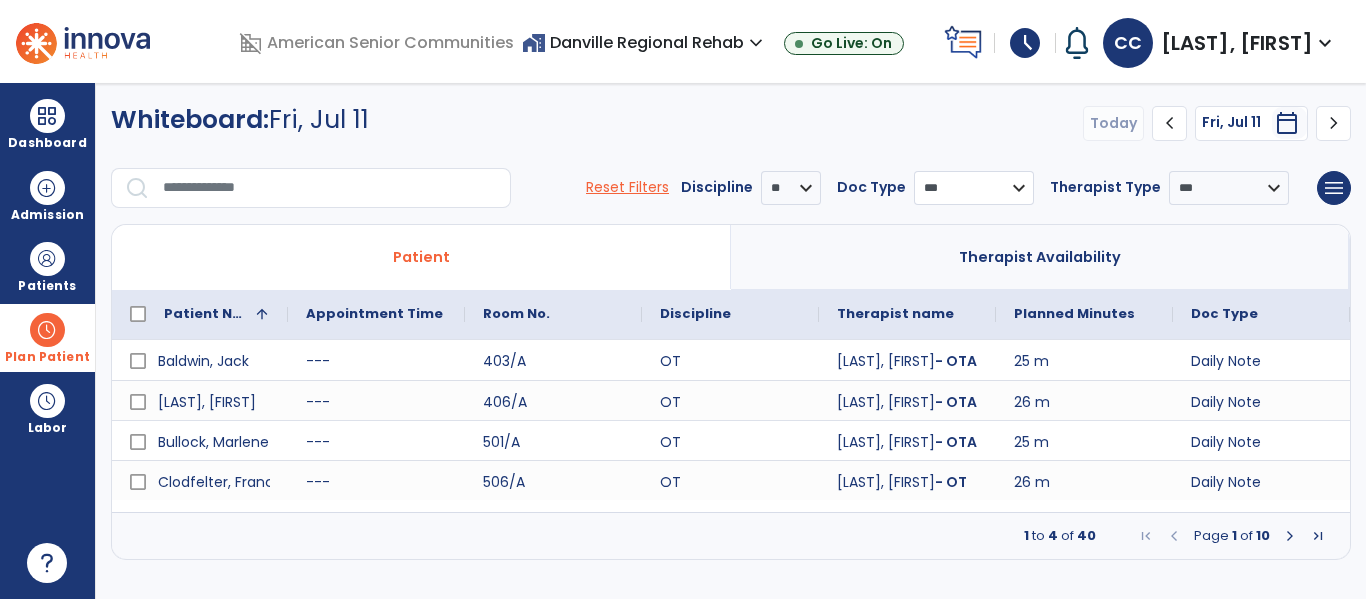 click on "**********" at bounding box center (974, 188) 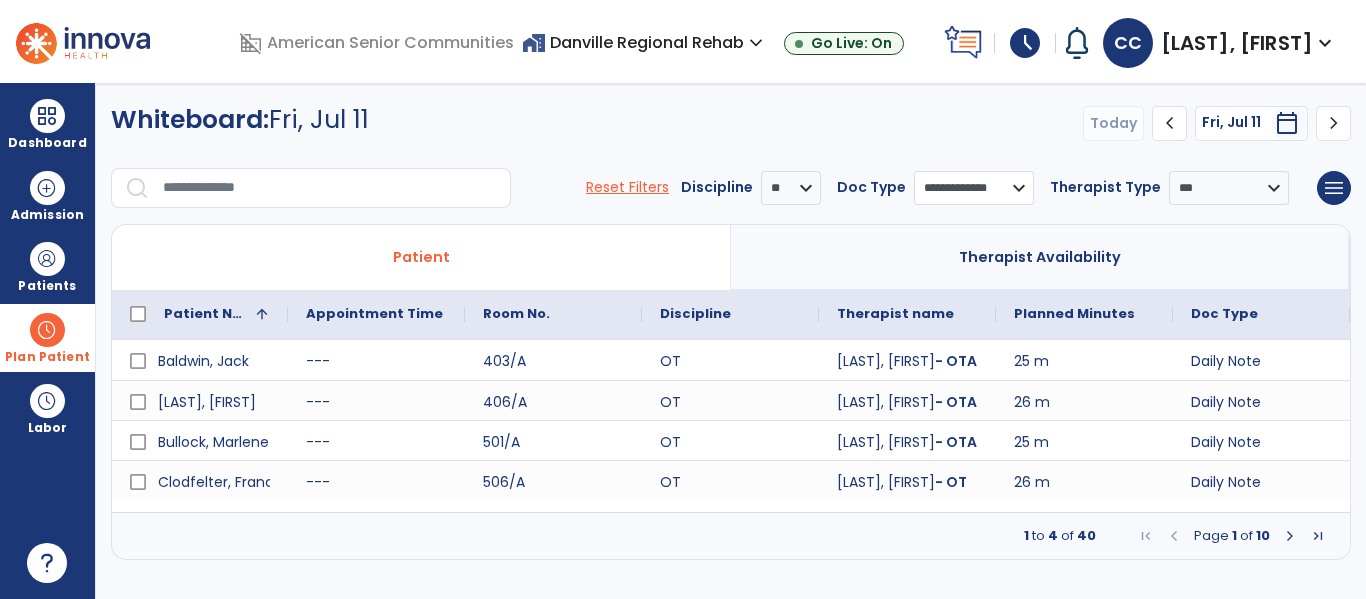 click on "**********" at bounding box center [974, 188] 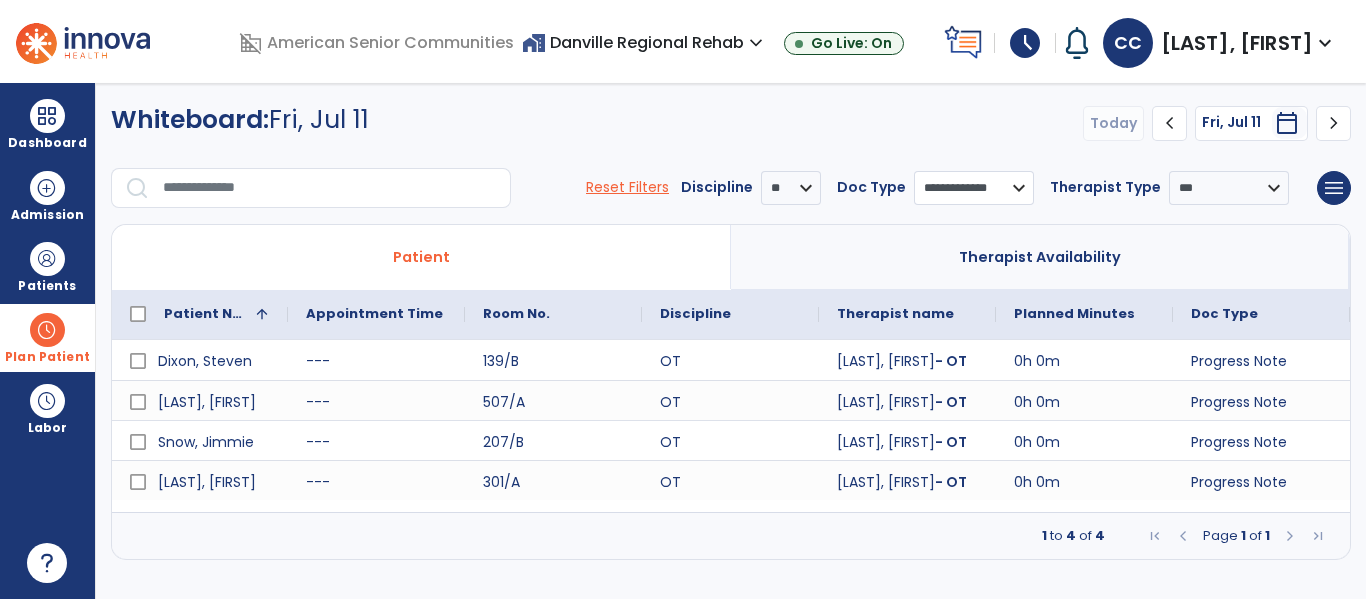 click on "**********" at bounding box center [974, 188] 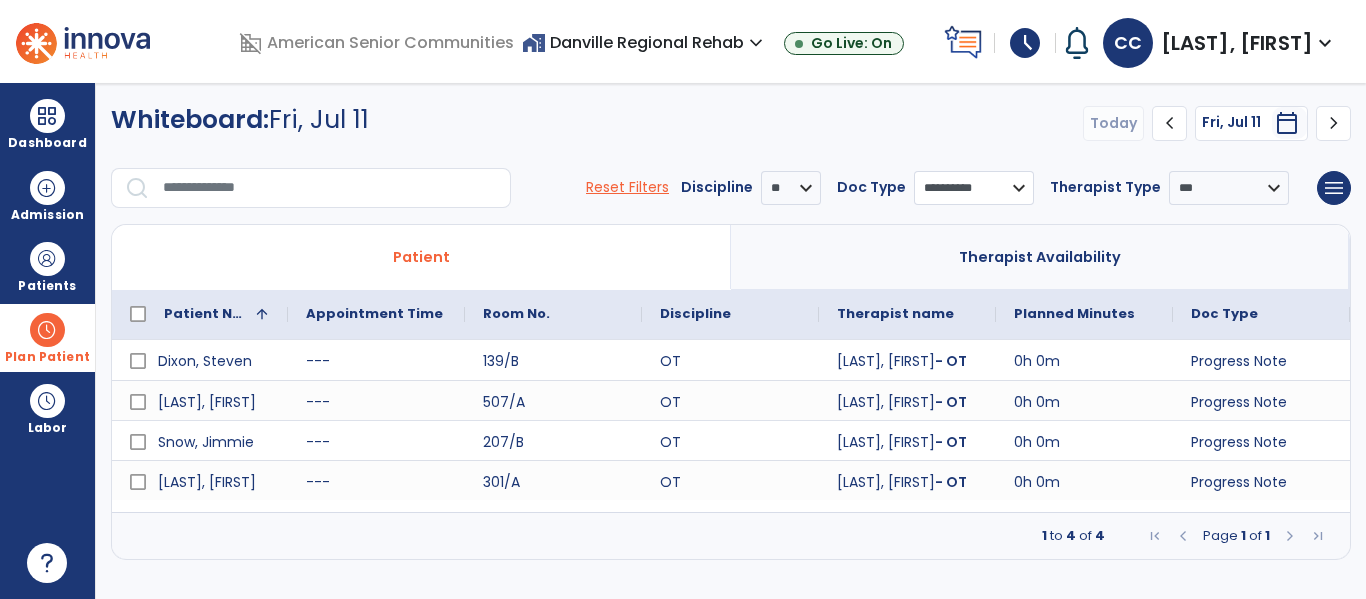 click on "**********" at bounding box center (974, 188) 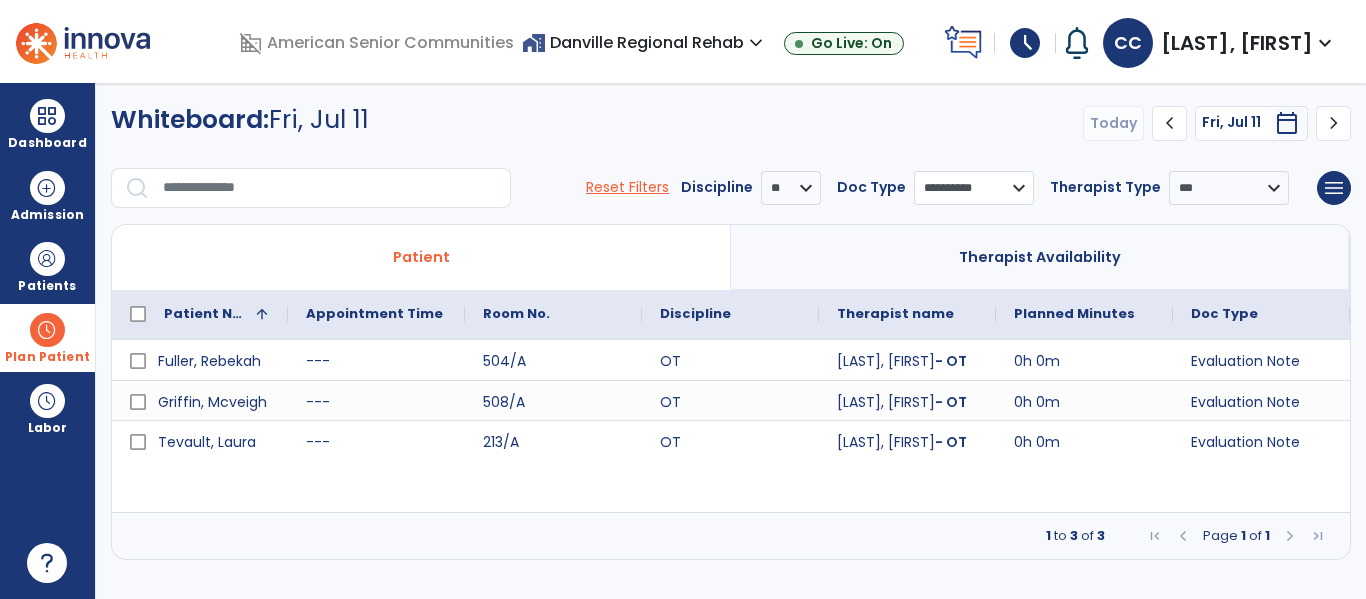 click on "**********" at bounding box center (974, 188) 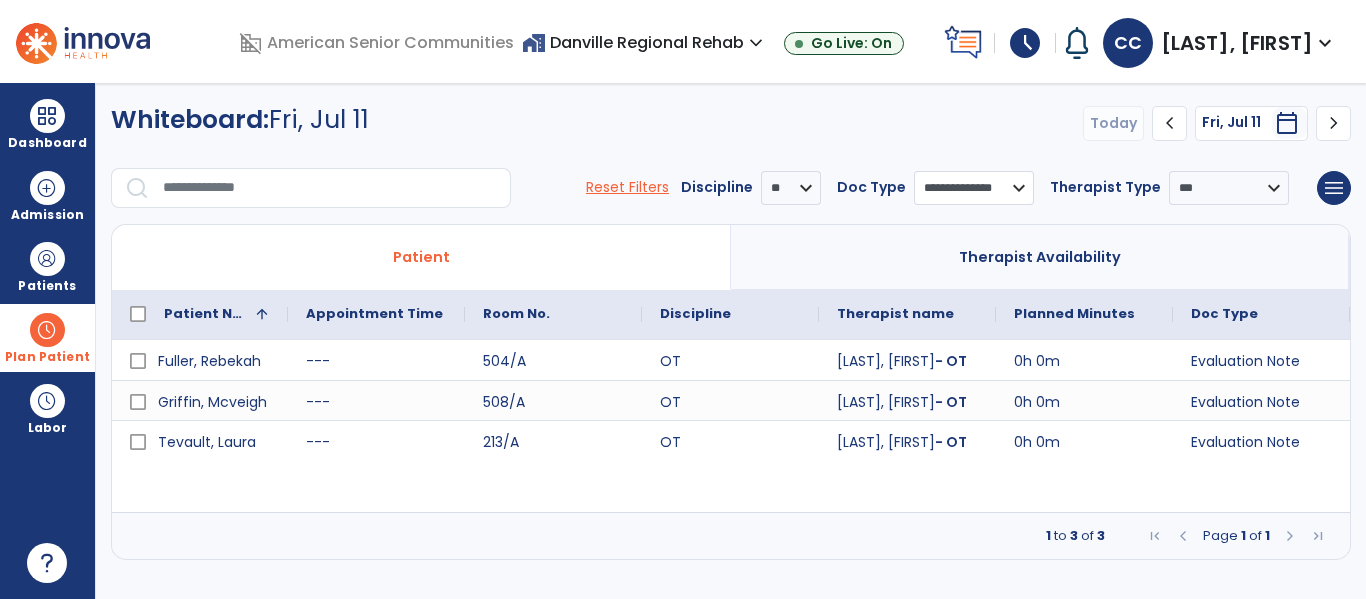 click on "**********" at bounding box center [974, 188] 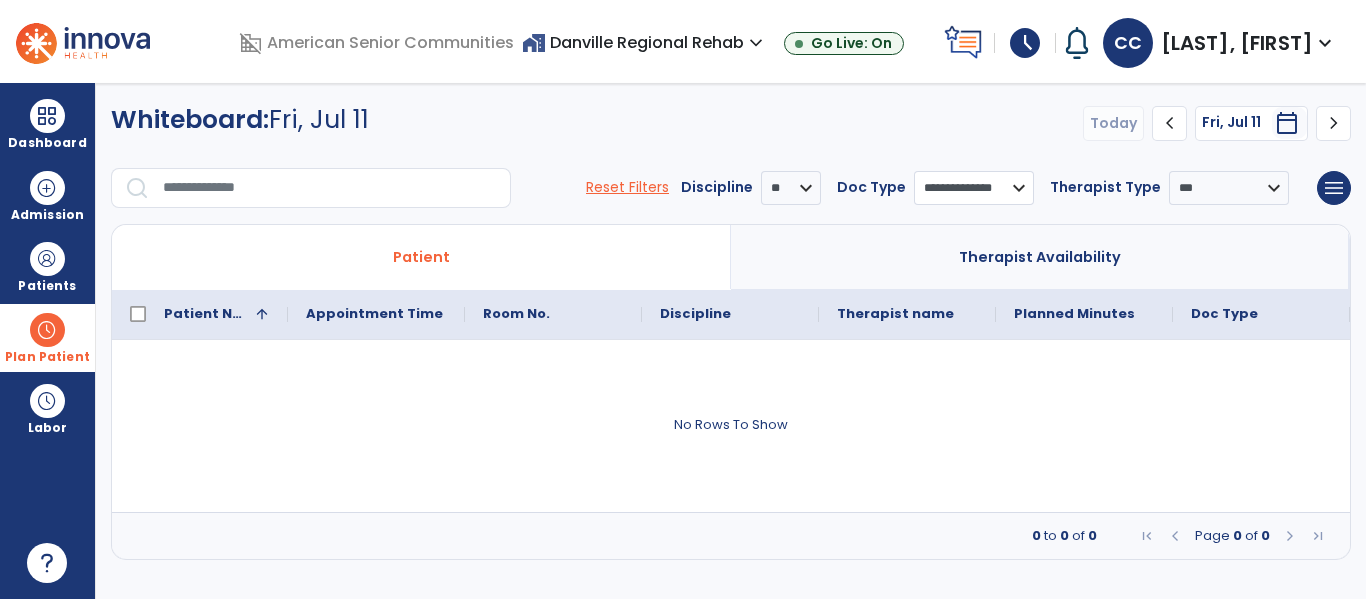 click on "**********" at bounding box center [974, 188] 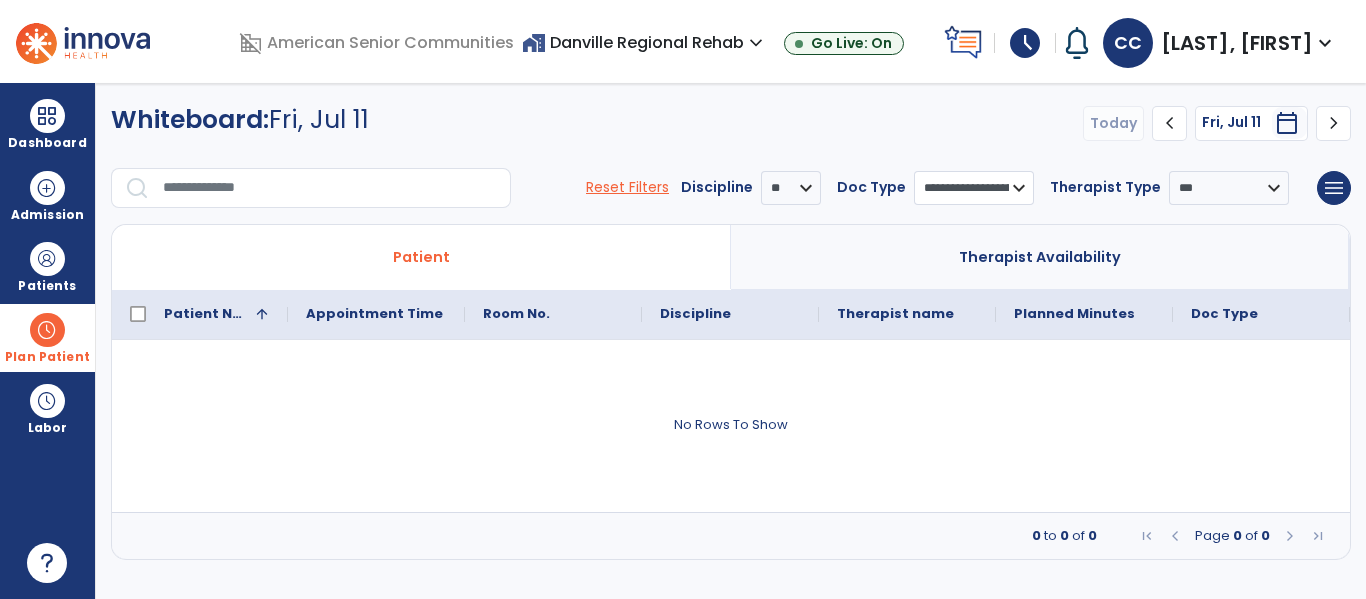 click on "**********" at bounding box center (974, 188) 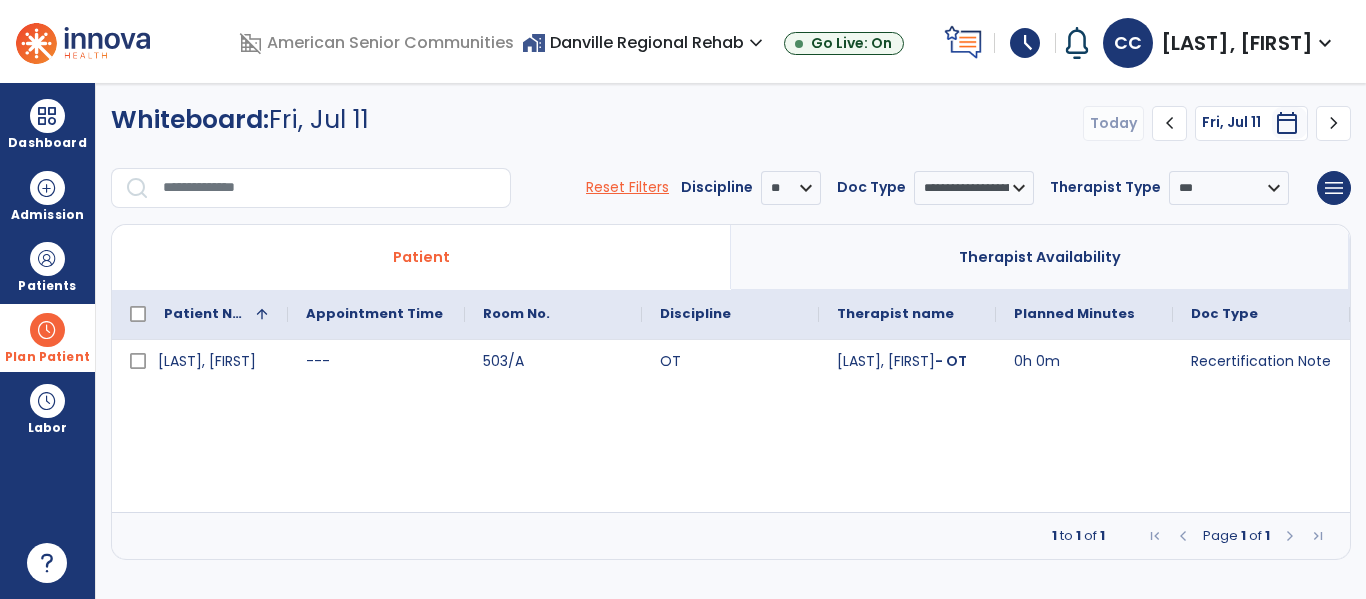 click at bounding box center (47, 330) 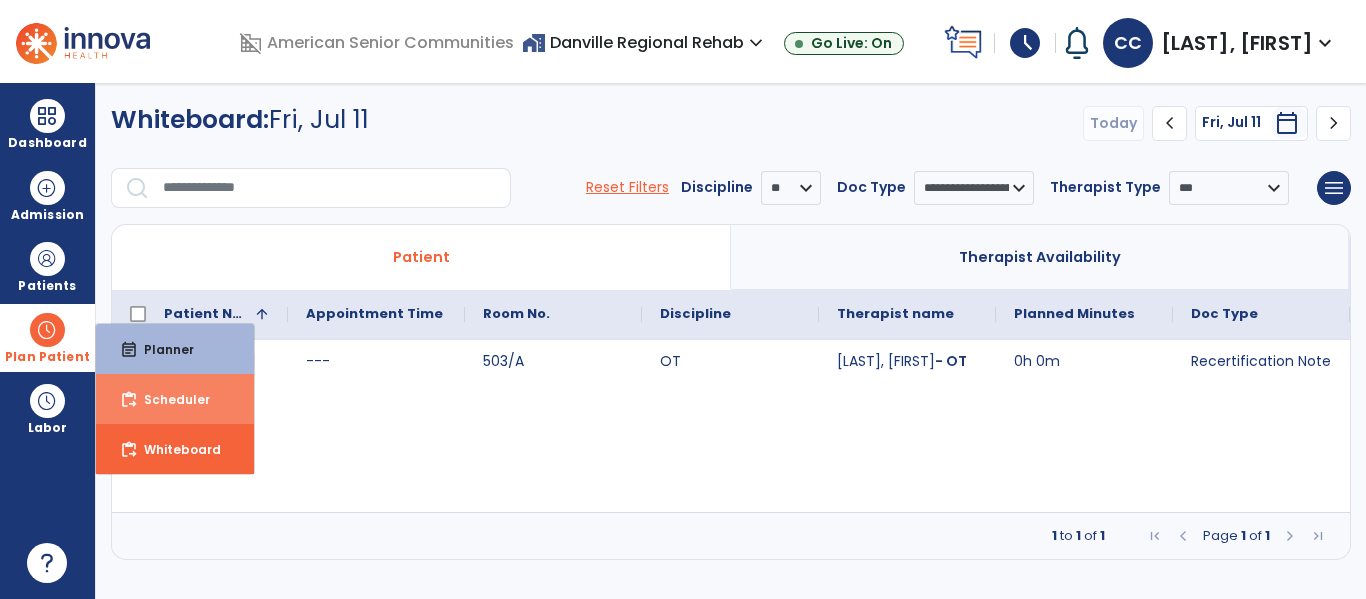 click on "Scheduler" at bounding box center [169, 399] 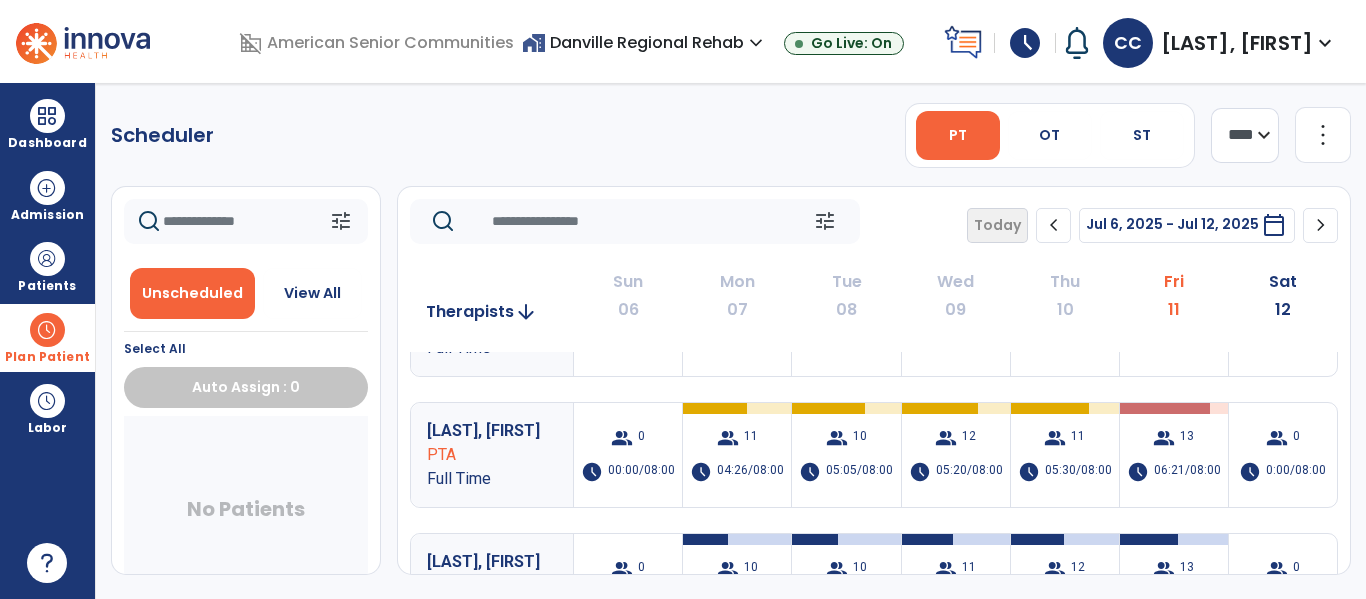 scroll, scrollTop: 0, scrollLeft: 0, axis: both 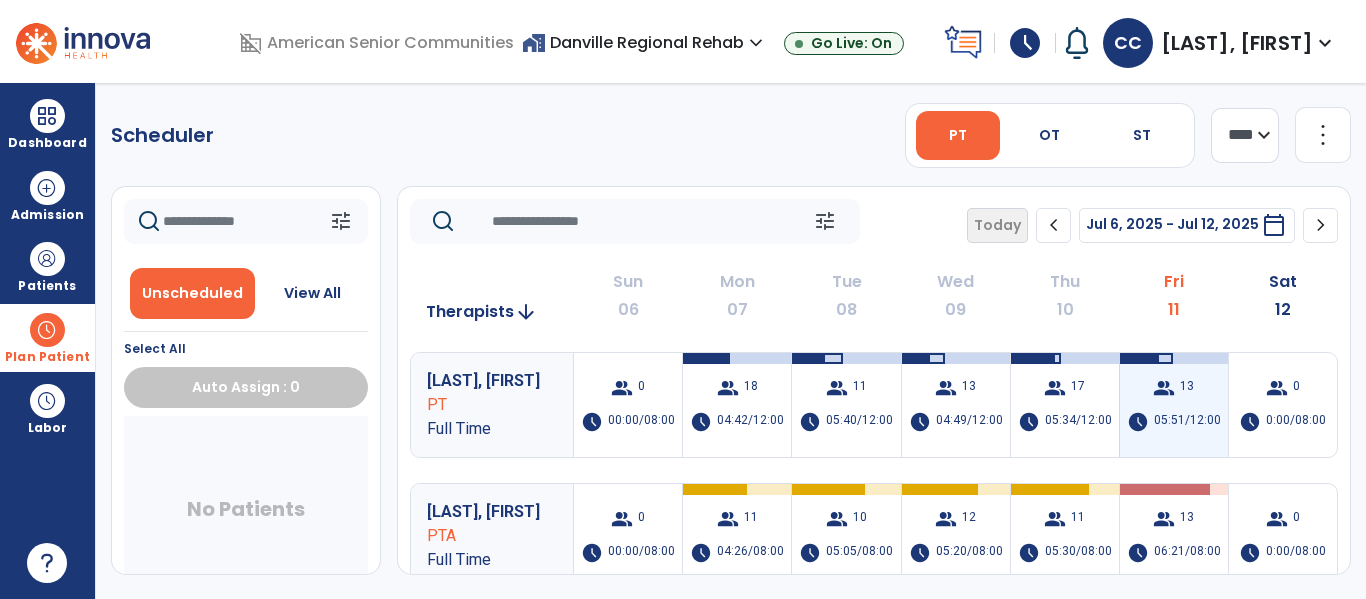 click on "group  13  schedule  05:51/12:00" at bounding box center [1174, 405] 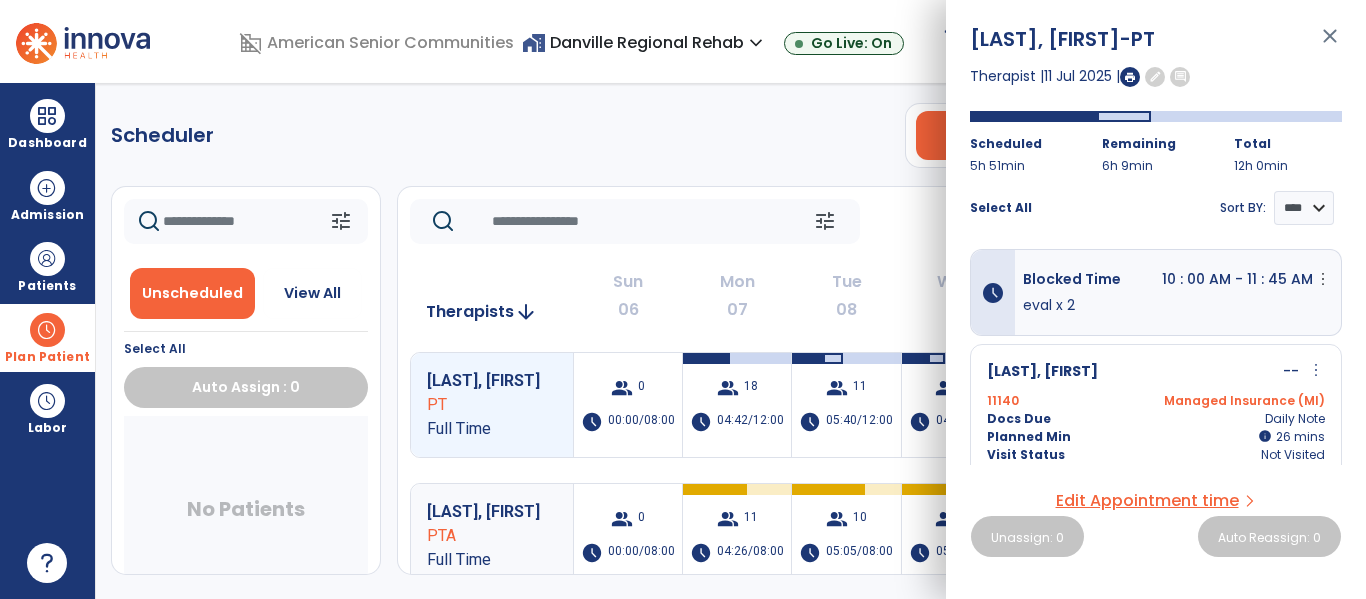 click on "close" at bounding box center [1330, 45] 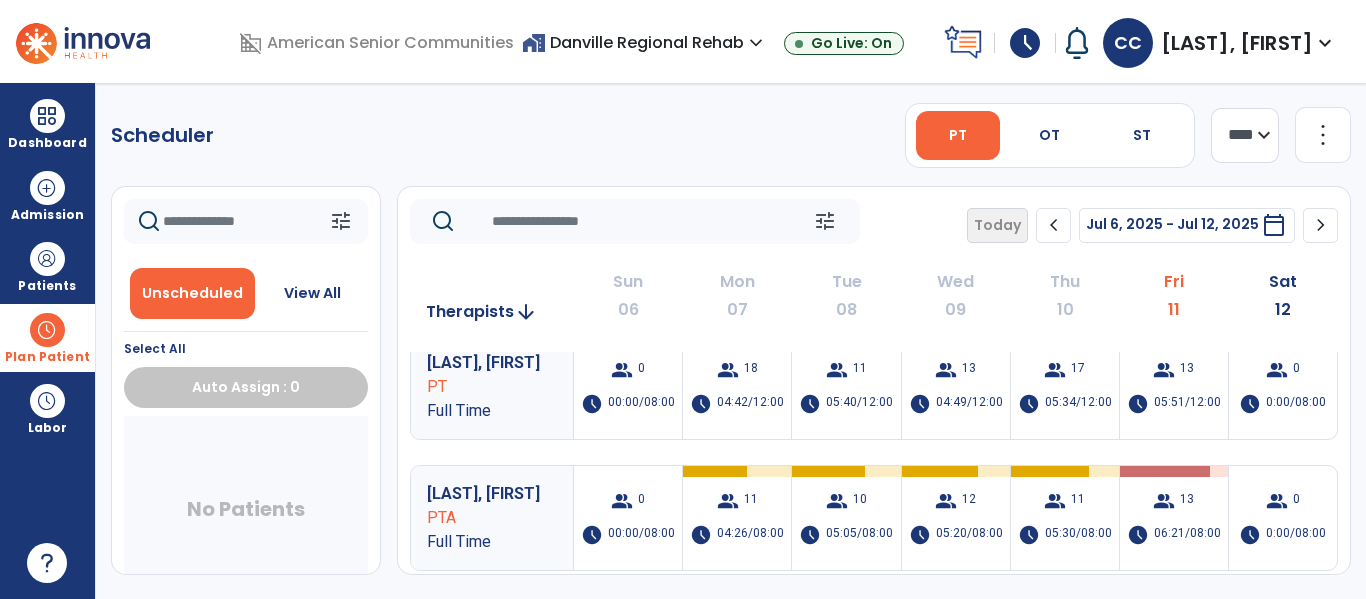 scroll, scrollTop: 0, scrollLeft: 0, axis: both 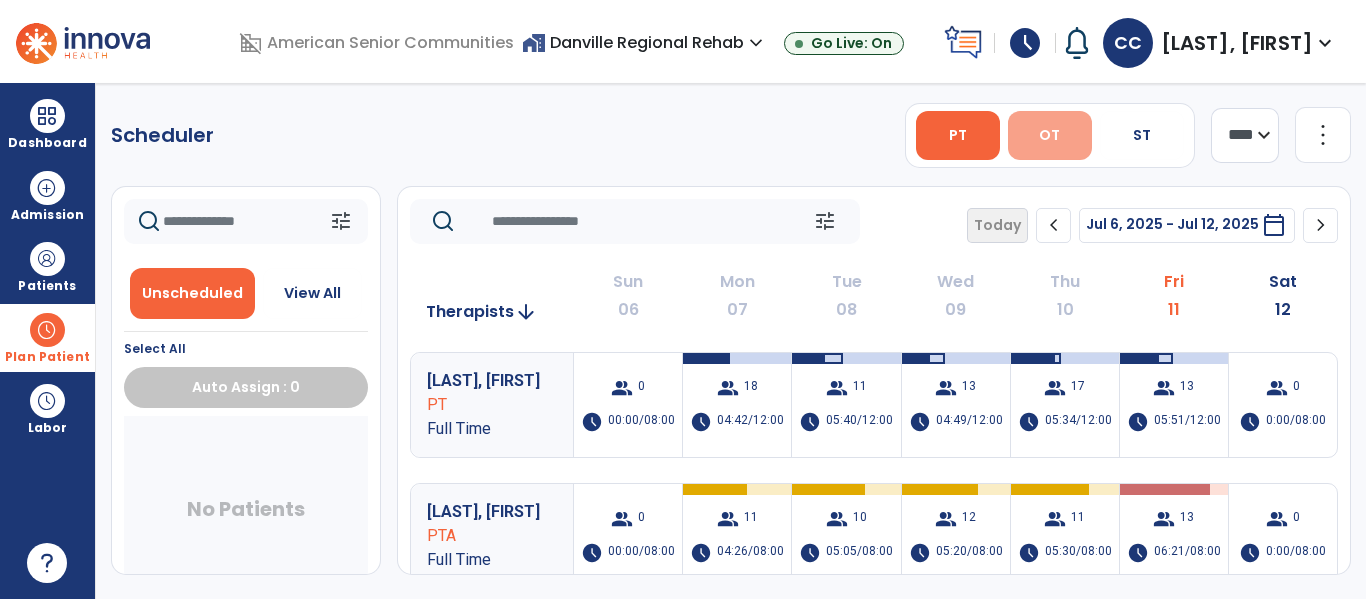 click on "OT" at bounding box center (1049, 135) 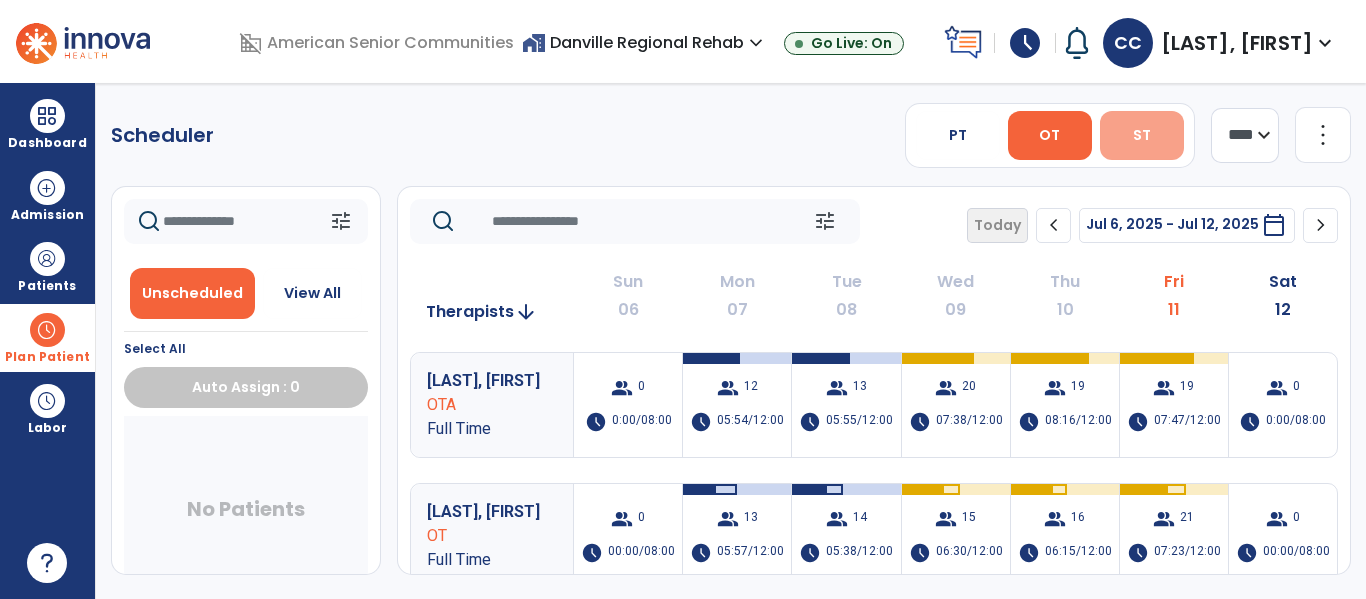 click on "ST" at bounding box center (1142, 135) 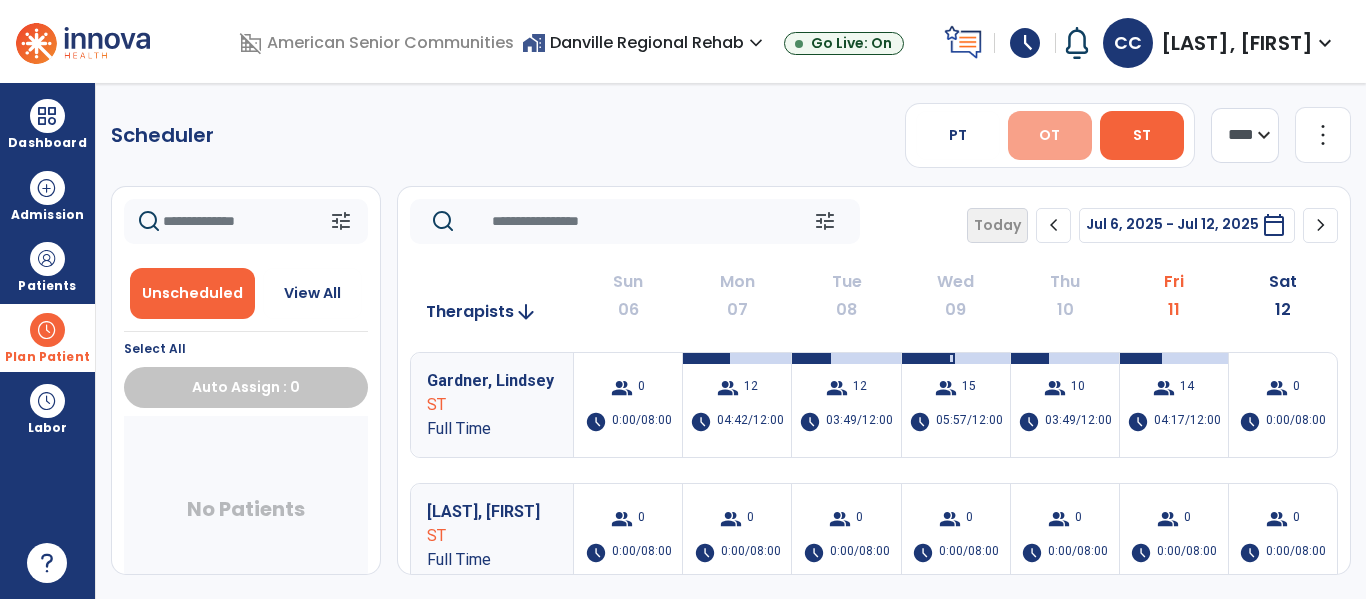 click on "OT" at bounding box center [1049, 135] 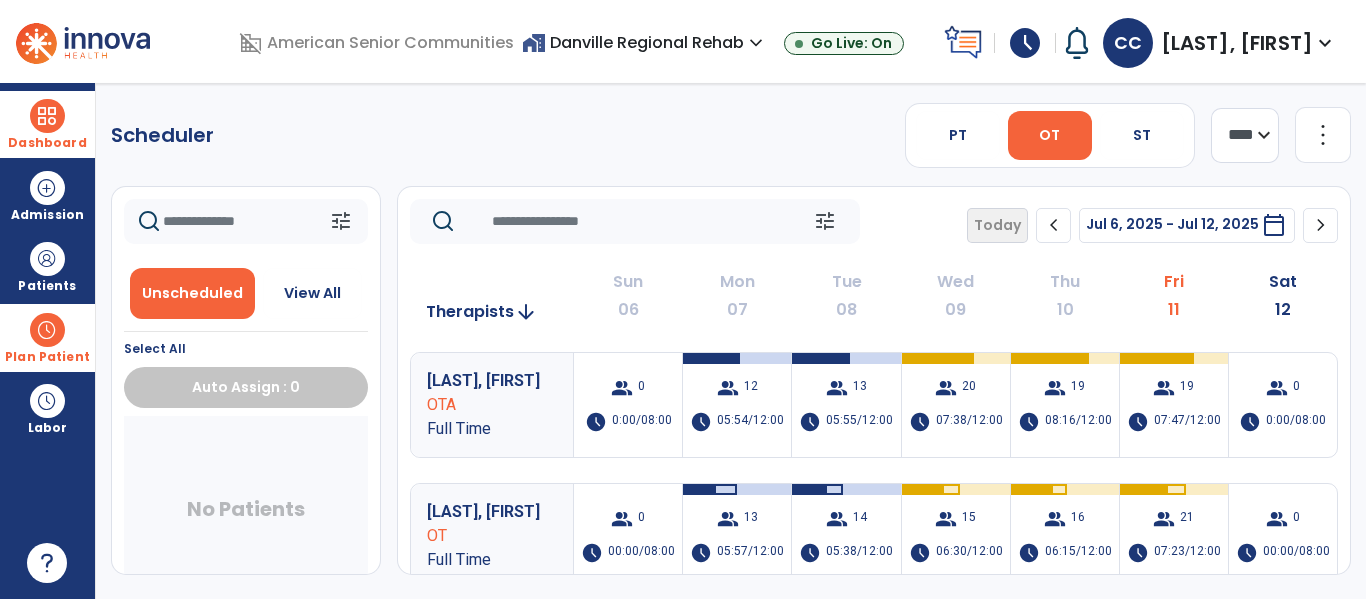 click at bounding box center [47, 116] 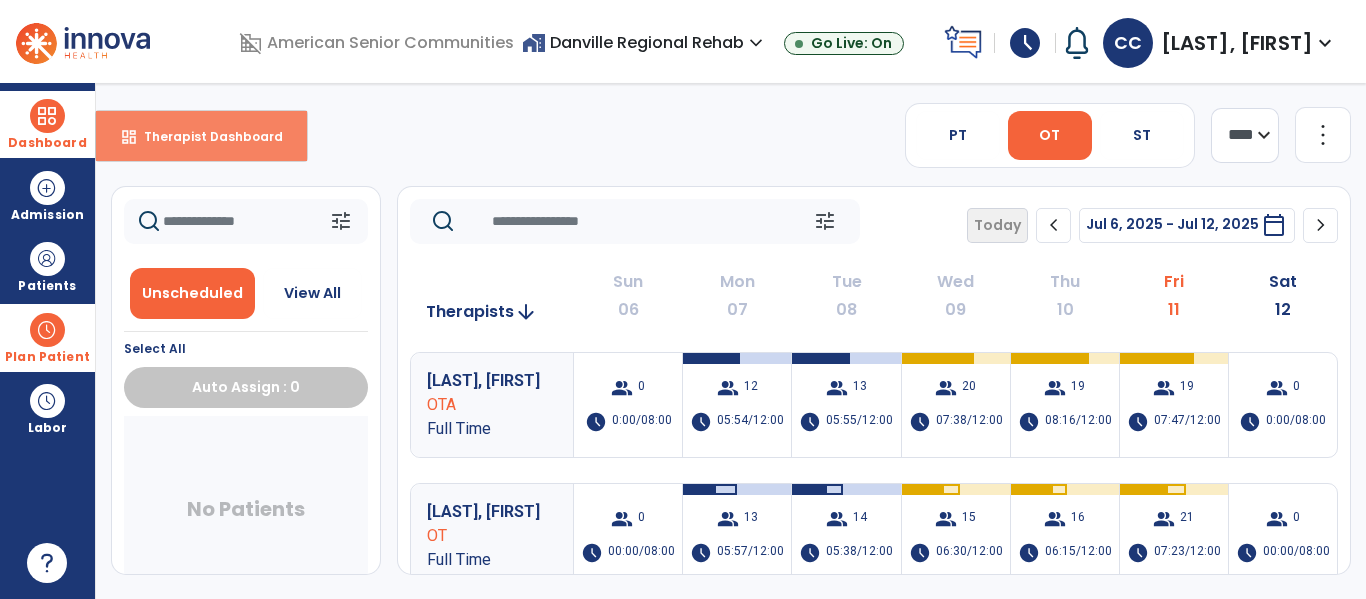 click on "dashboard  Therapist Dashboard" at bounding box center (201, 136) 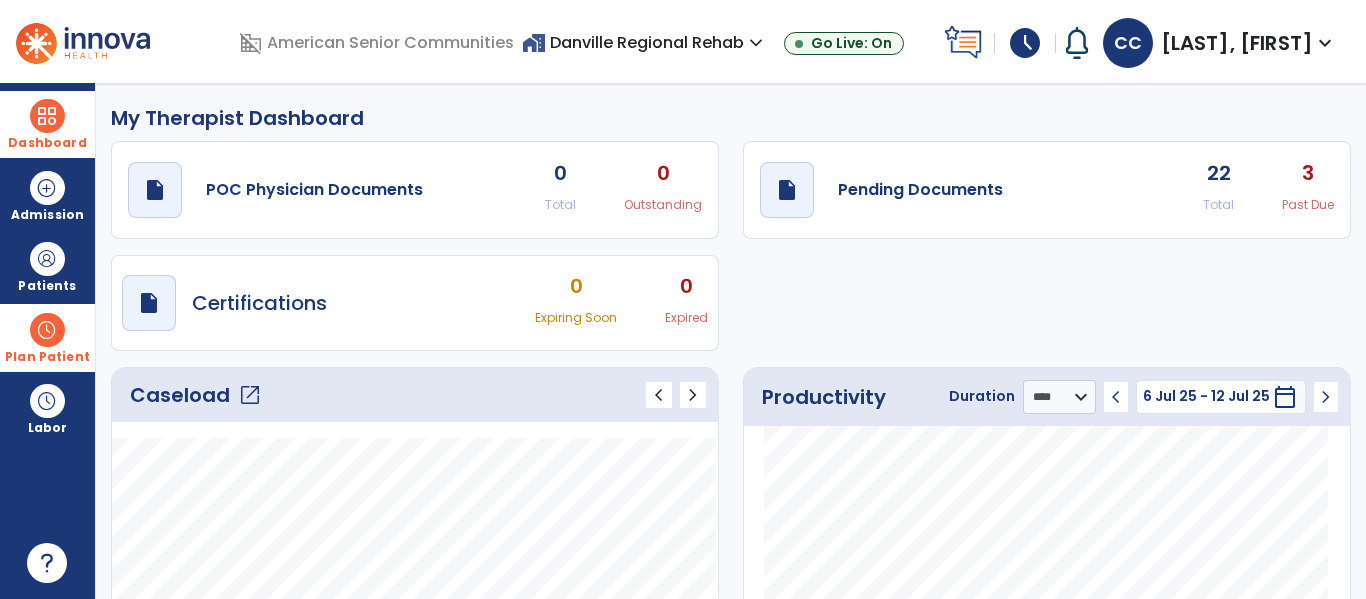 click on "open_in_new" 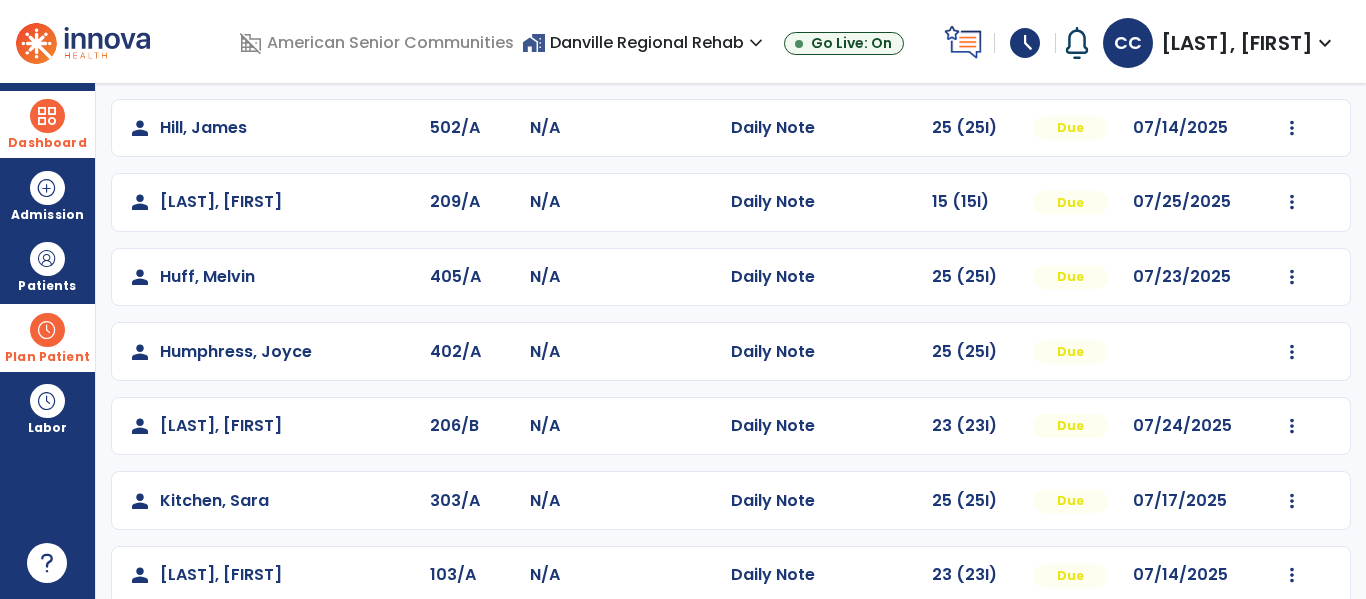scroll, scrollTop: 532, scrollLeft: 0, axis: vertical 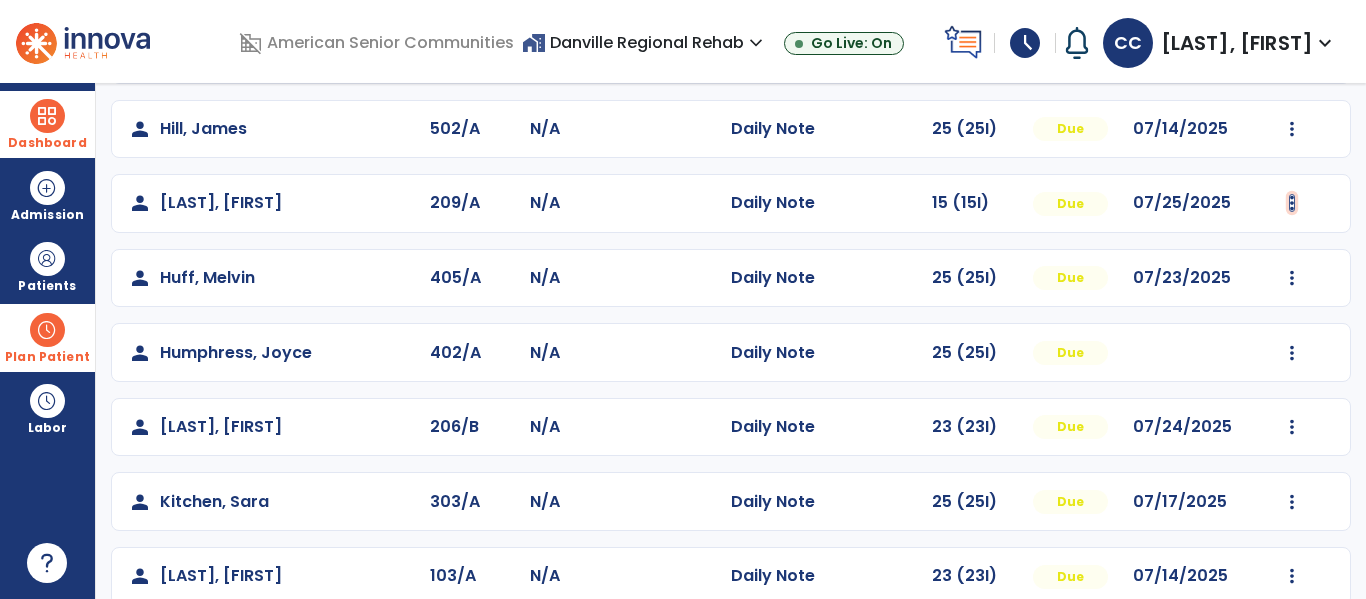 click at bounding box center (1292, -244) 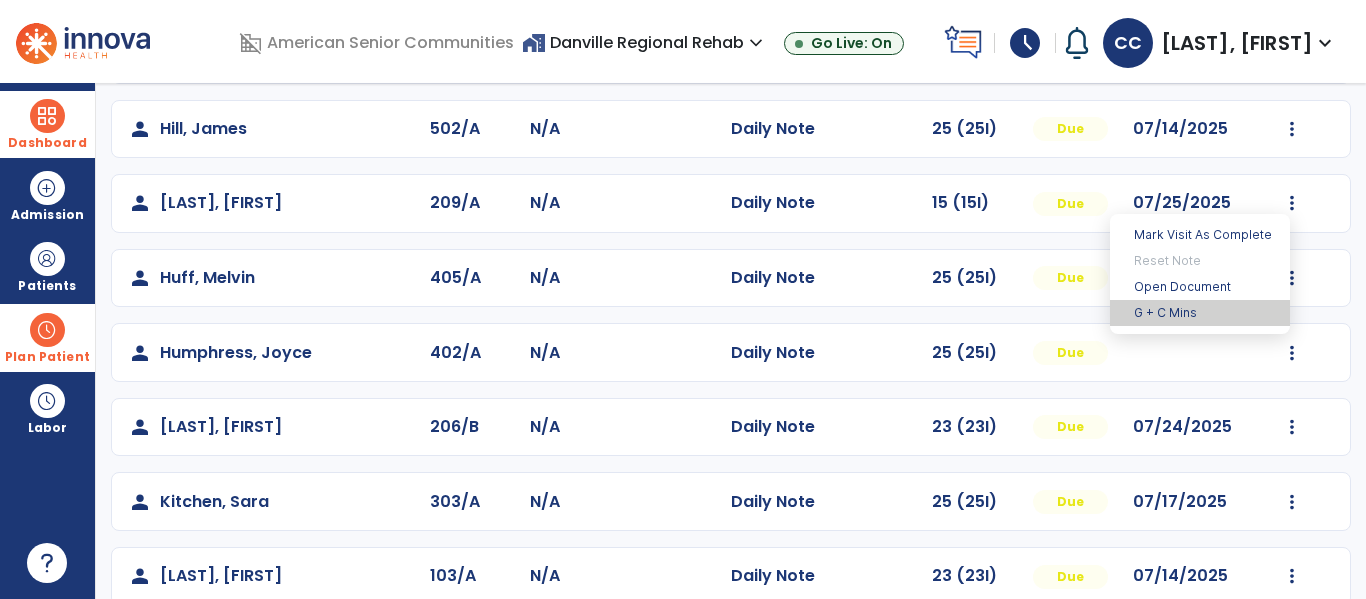 click on "G + C Mins" at bounding box center (1200, 313) 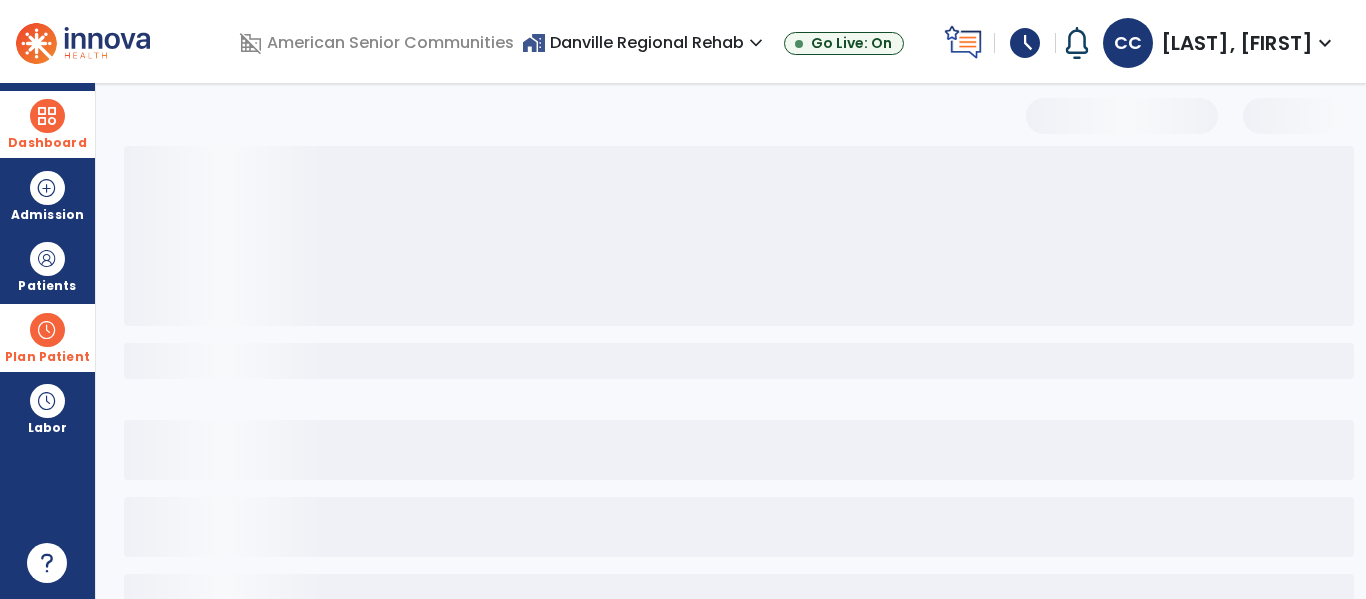 select on "***" 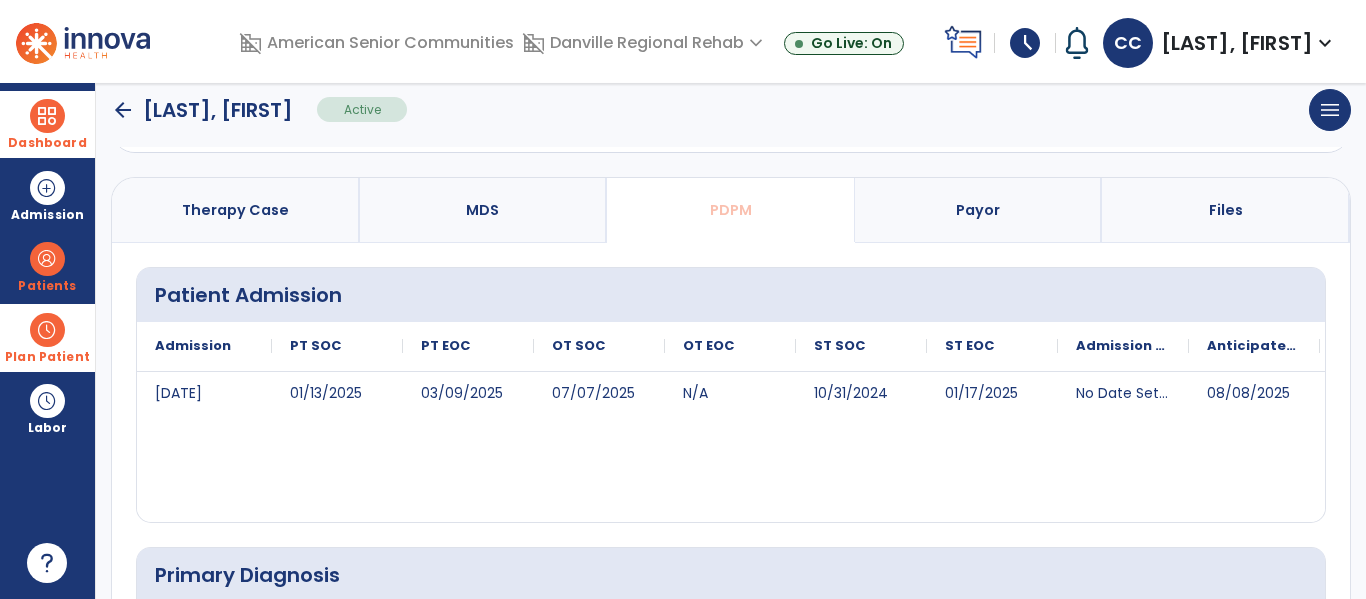 scroll, scrollTop: 0, scrollLeft: 0, axis: both 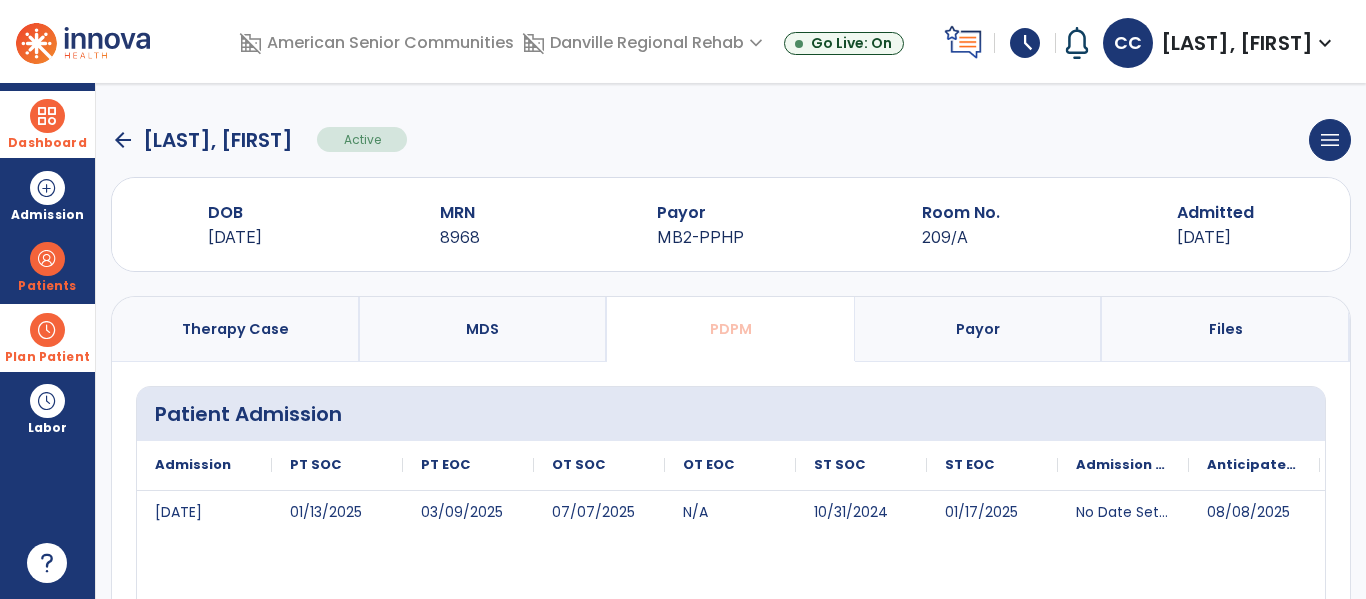 click on "Payor" at bounding box center (979, 329) 